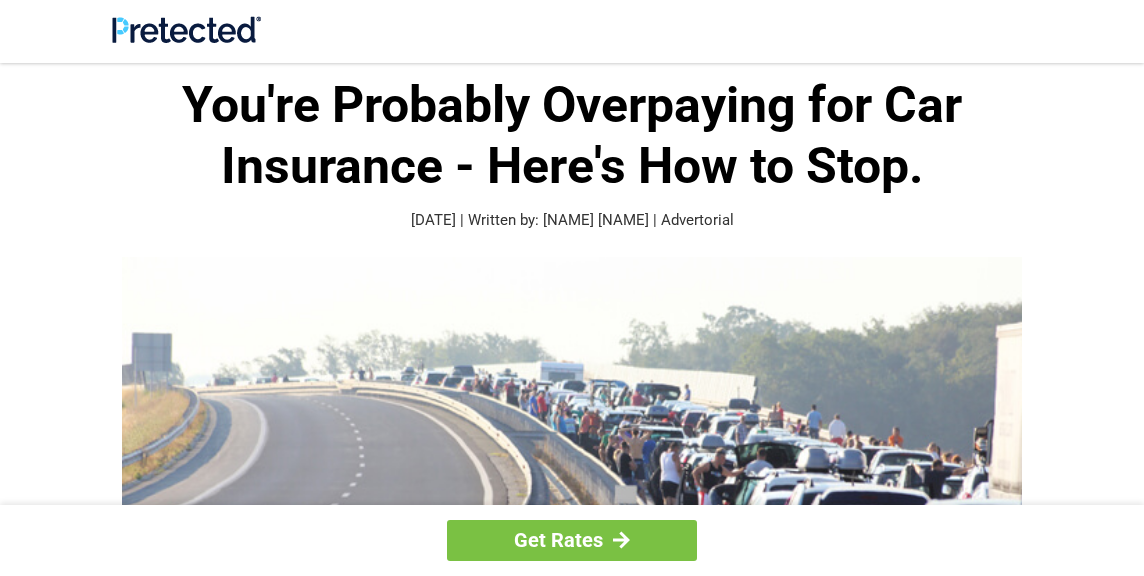 scroll, scrollTop: 0, scrollLeft: 0, axis: both 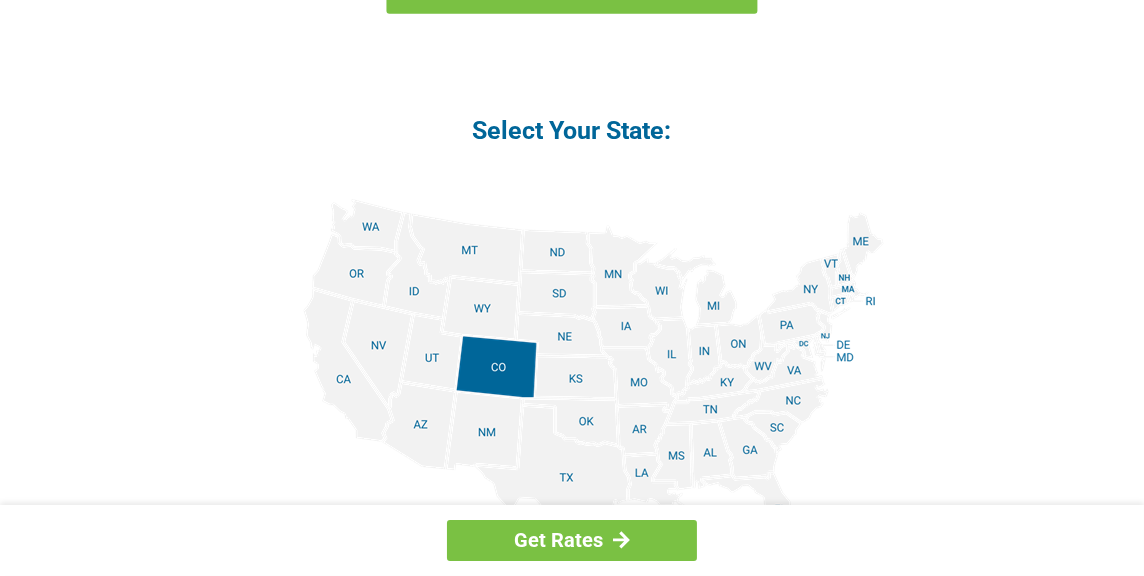 click at bounding box center (572, 424) 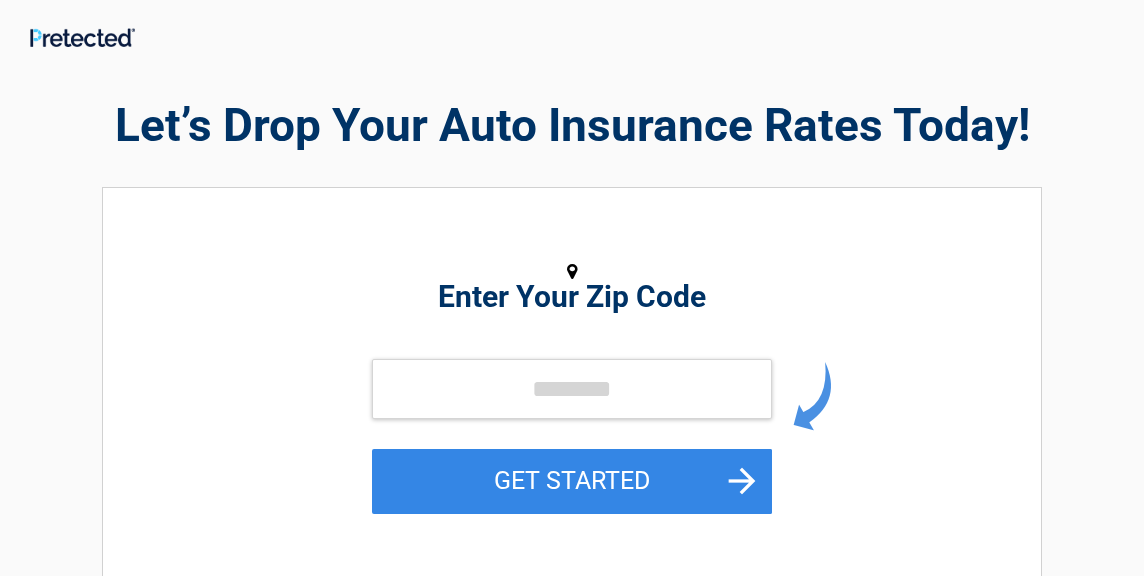 scroll, scrollTop: 0, scrollLeft: 0, axis: both 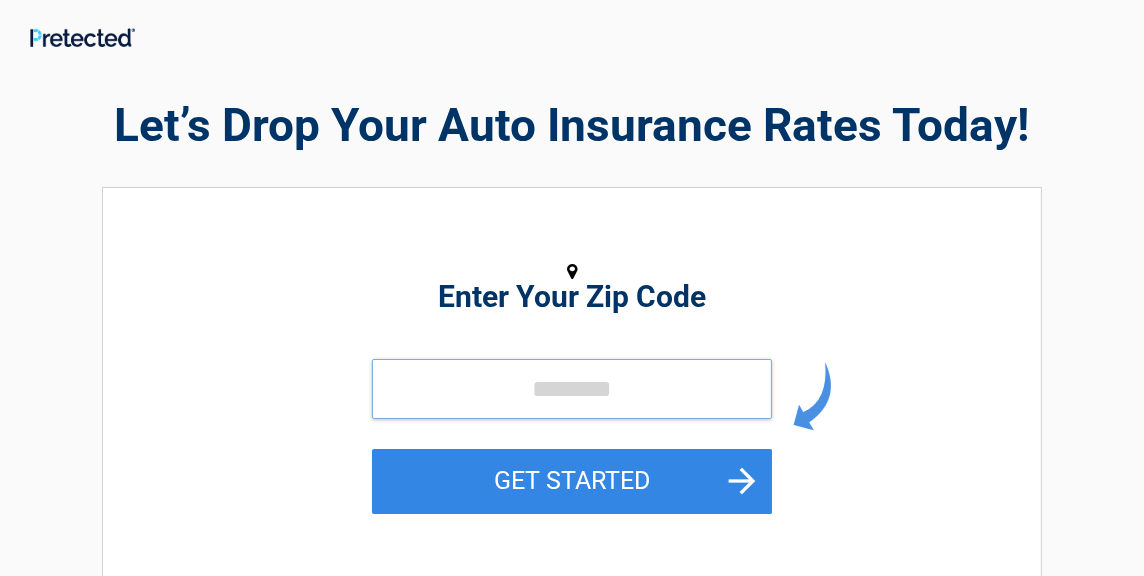 click at bounding box center [572, 389] 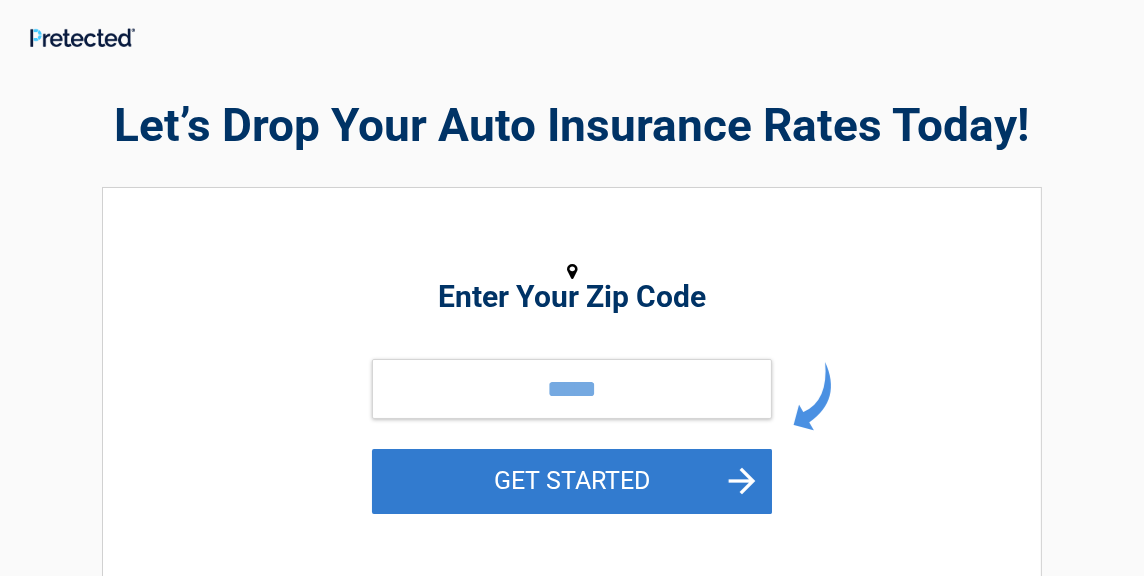 click on "GET STARTED" at bounding box center [572, 481] 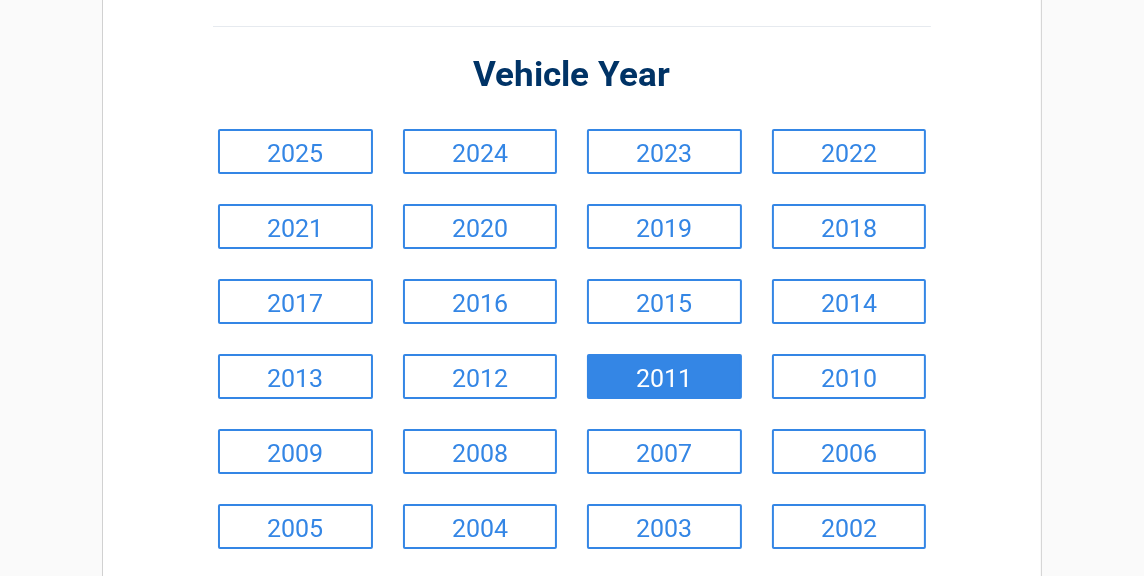 scroll, scrollTop: 200, scrollLeft: 0, axis: vertical 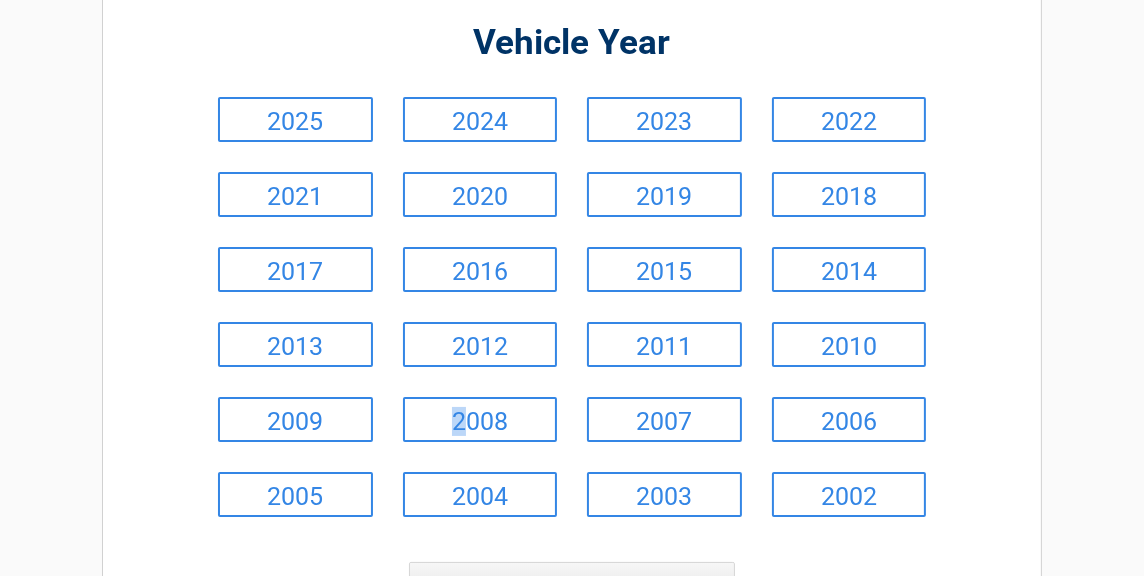 drag, startPoint x: 462, startPoint y: 403, endPoint x: 451, endPoint y: 381, distance: 24.596748 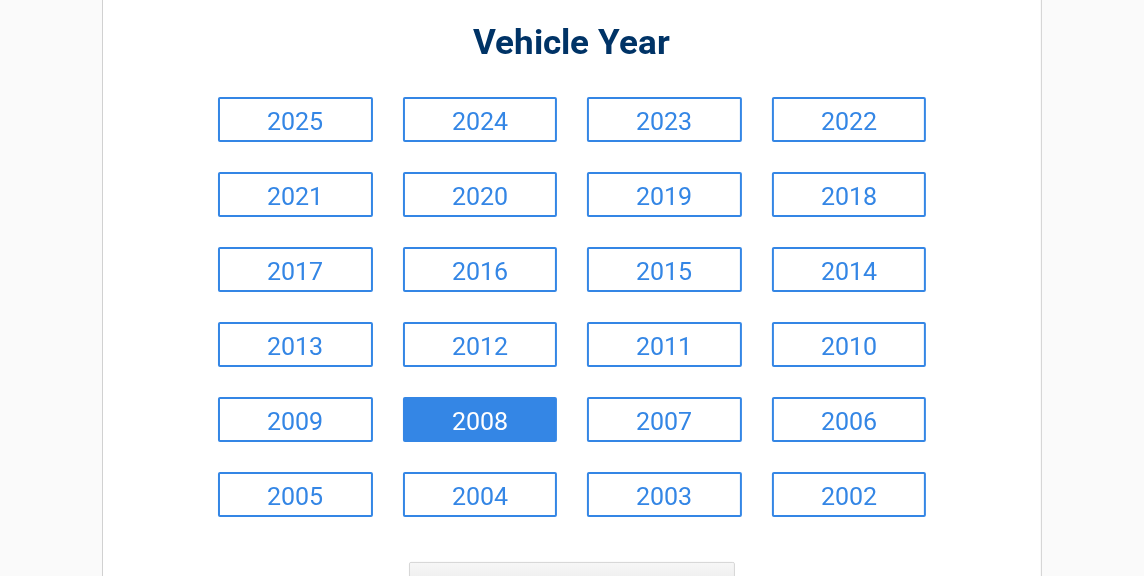 click on "2008" at bounding box center [480, 419] 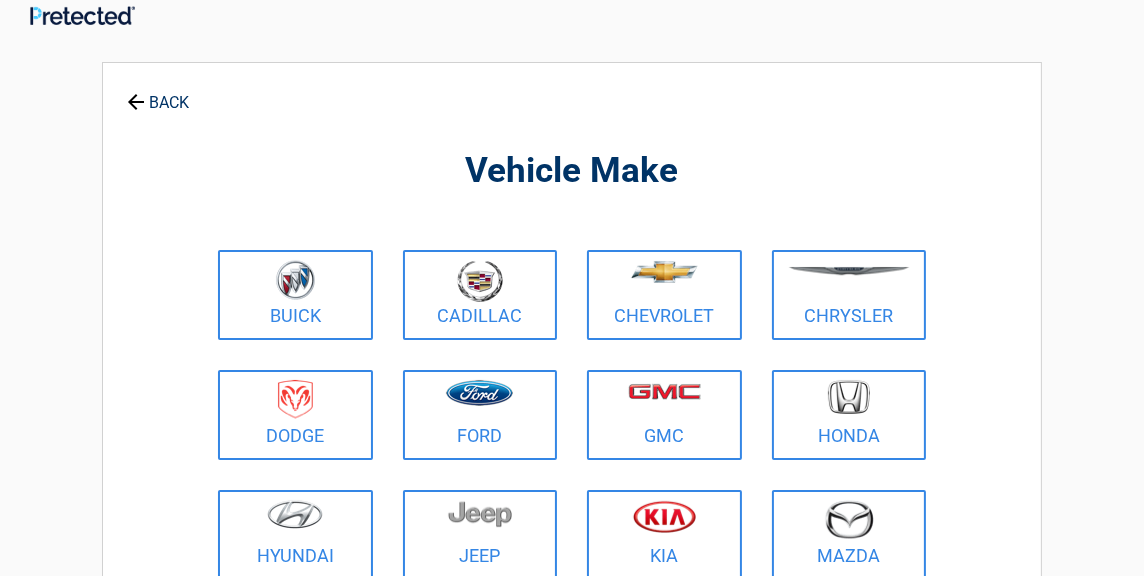 scroll, scrollTop: 0, scrollLeft: 0, axis: both 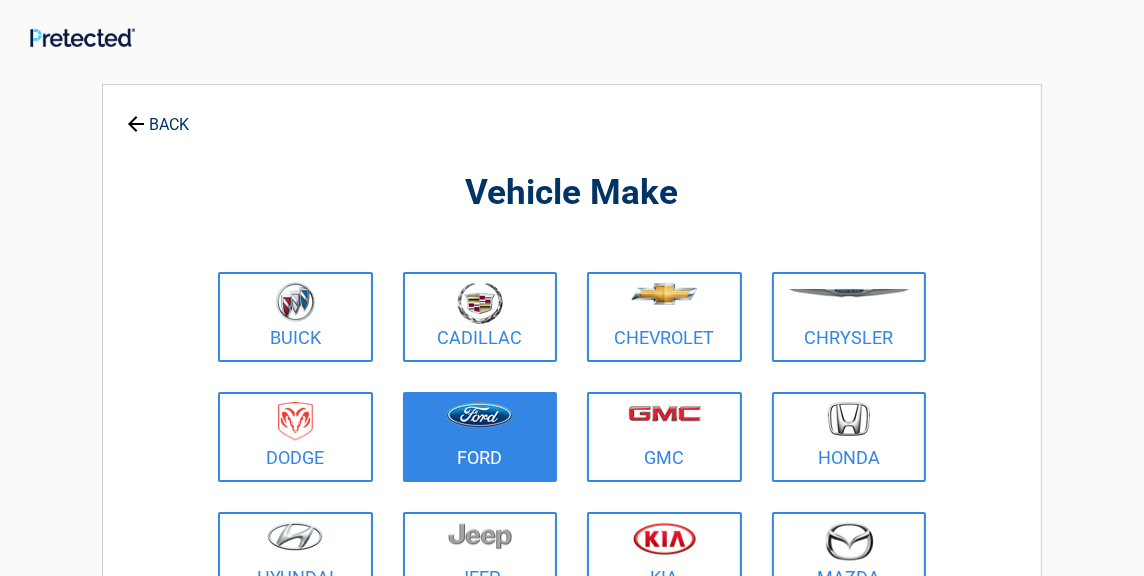 click at bounding box center [479, 415] 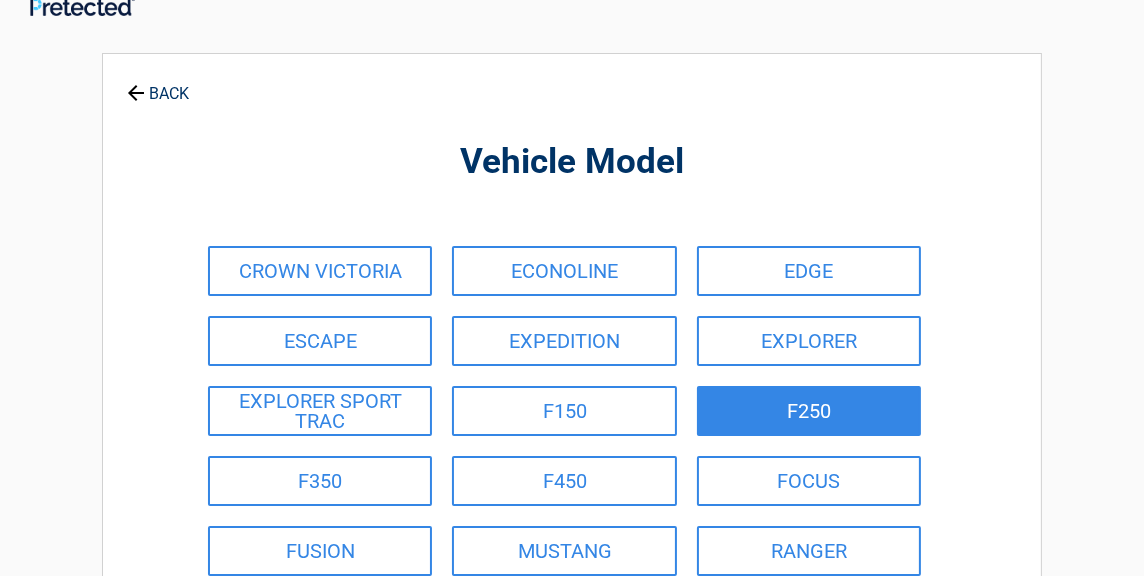 scroll, scrollTop: 0, scrollLeft: 0, axis: both 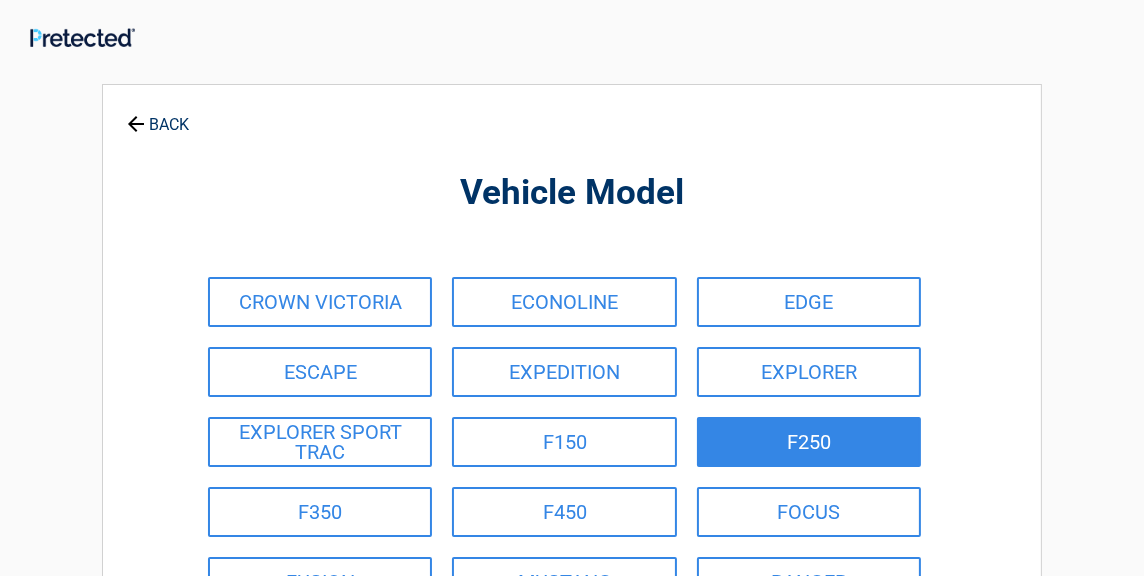 click on "EXPLORER" at bounding box center [809, 372] 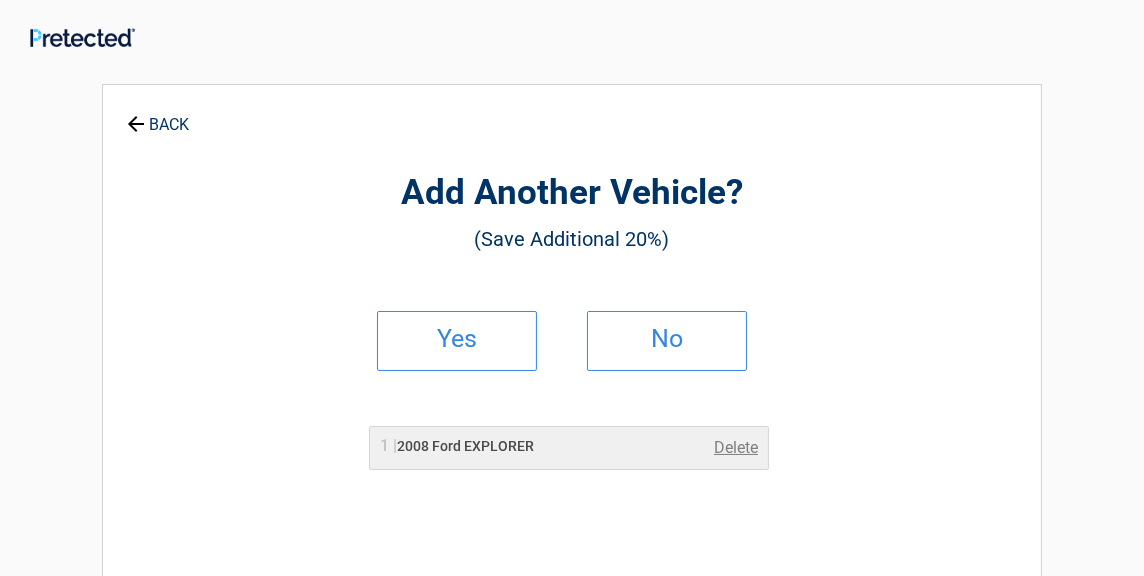 click 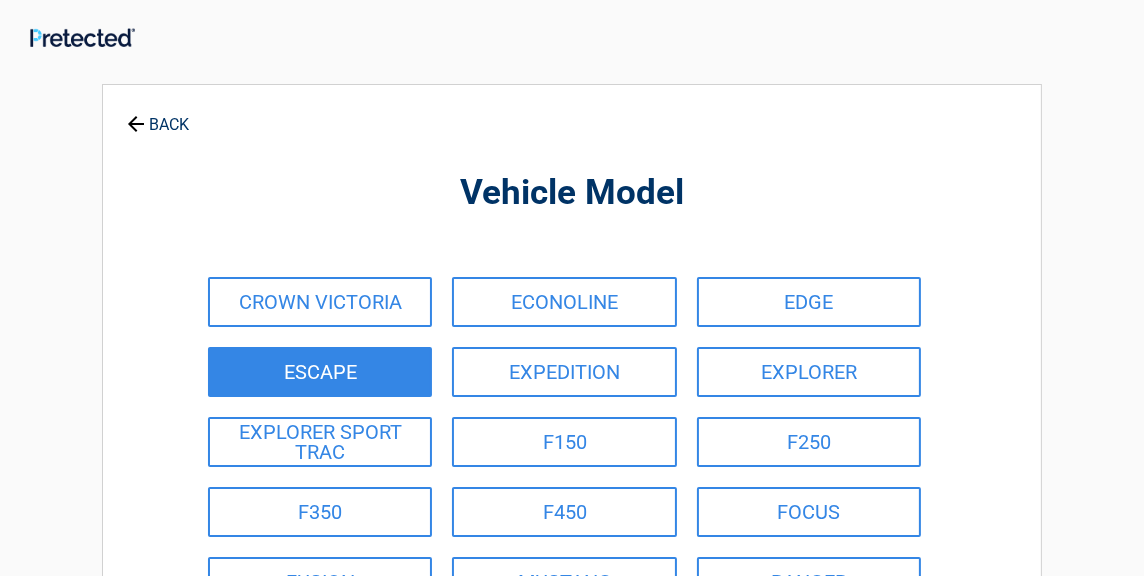 click on "ESCAPE" at bounding box center [320, 372] 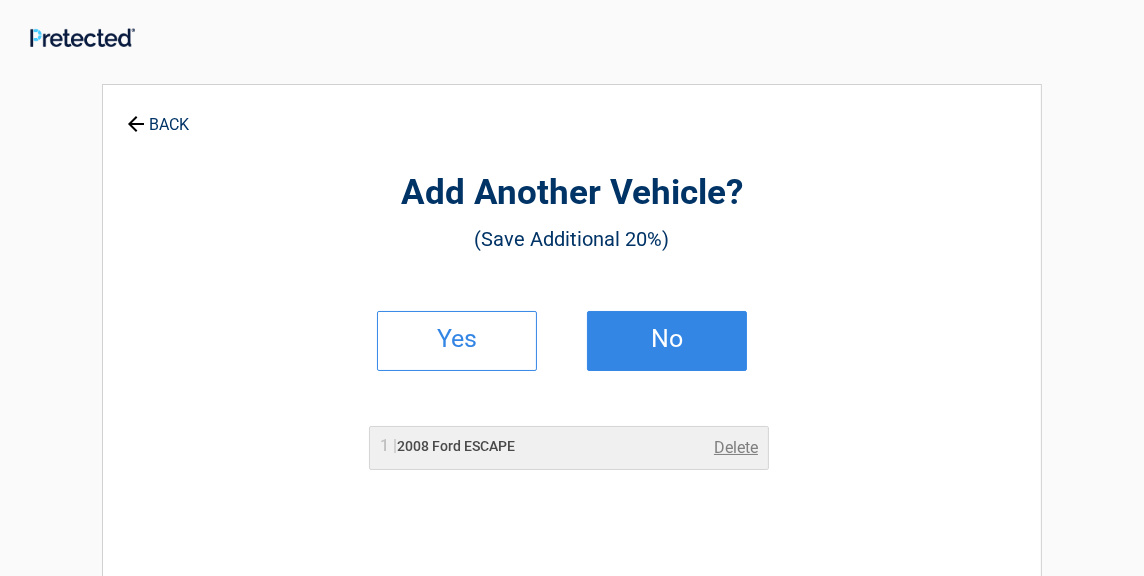 click on "No" at bounding box center [667, 339] 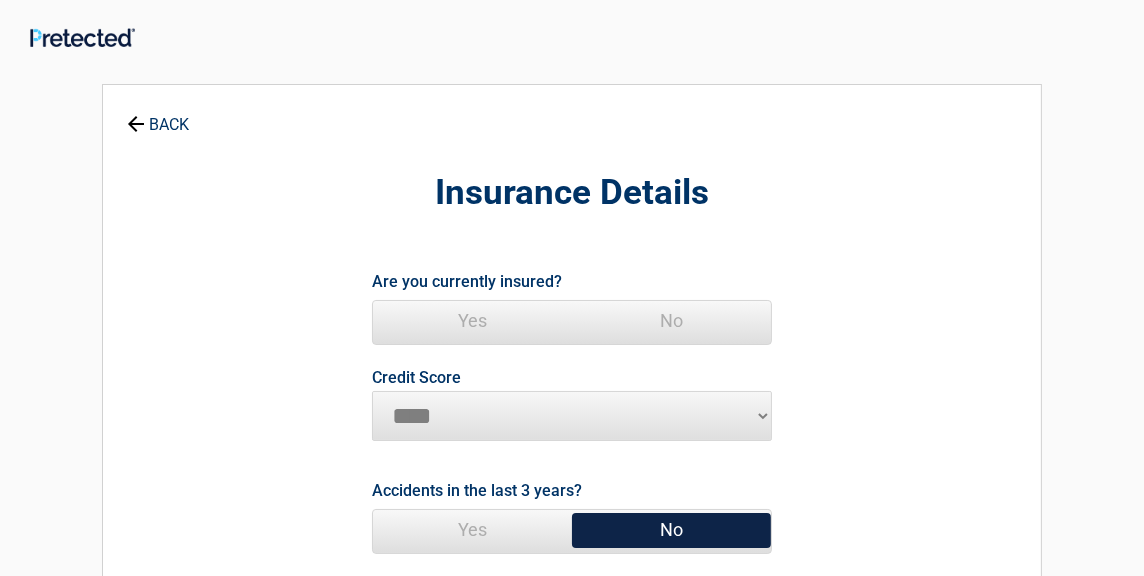 click on "No" at bounding box center (671, 321) 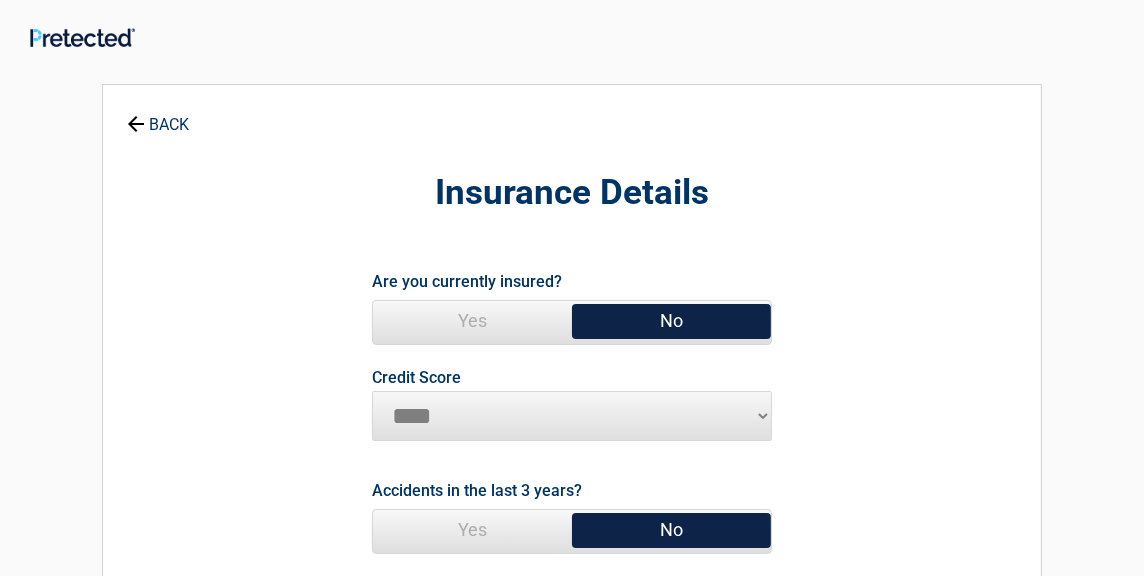 click on "*********
****
*******
****" at bounding box center [572, 416] 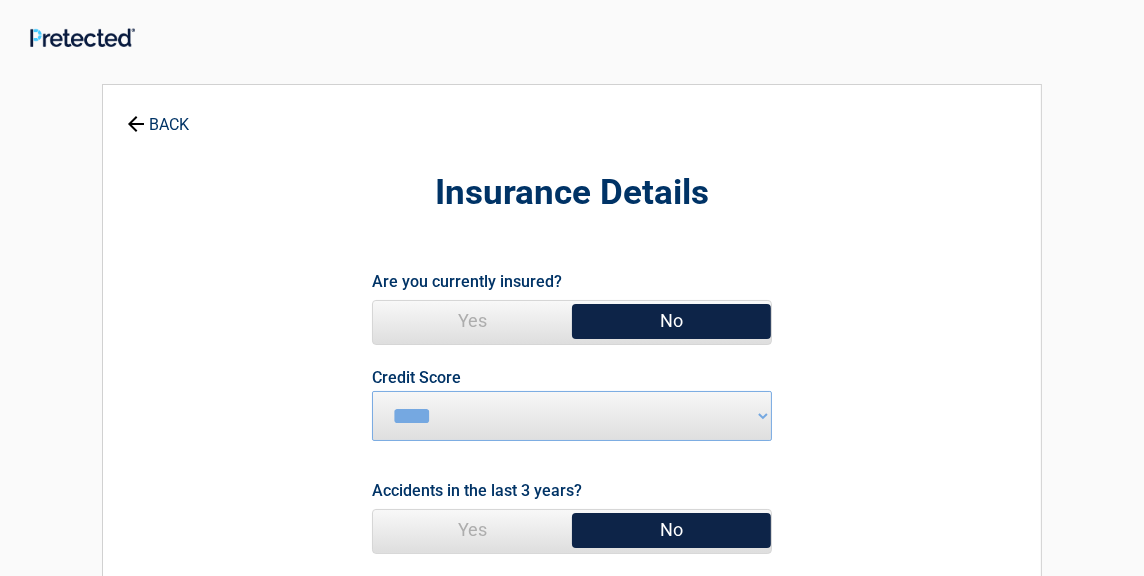 click on "No" at bounding box center (671, 530) 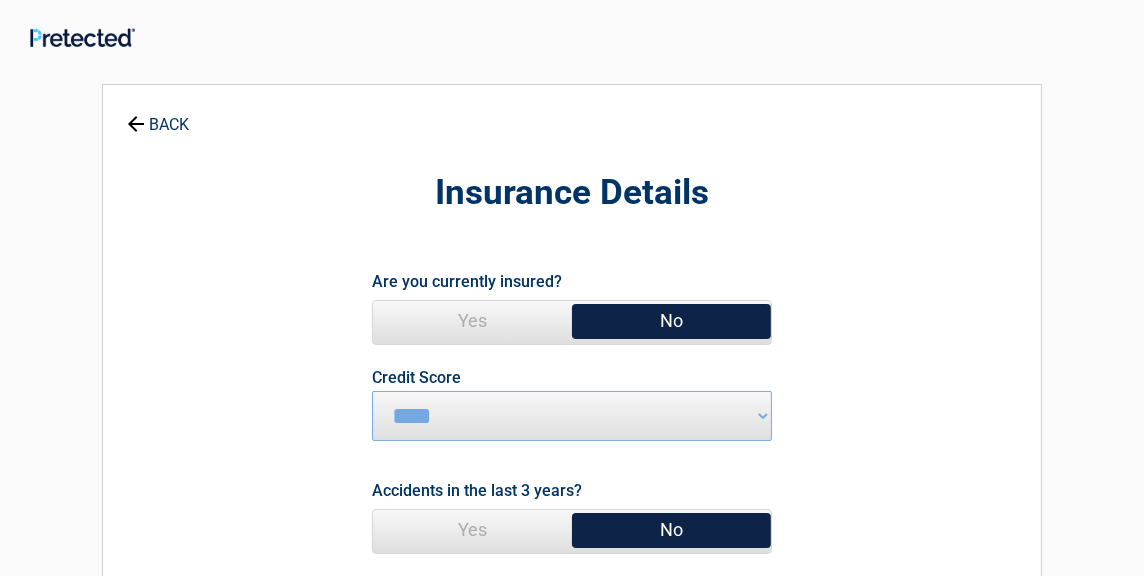 click on "No" at bounding box center (671, 530) 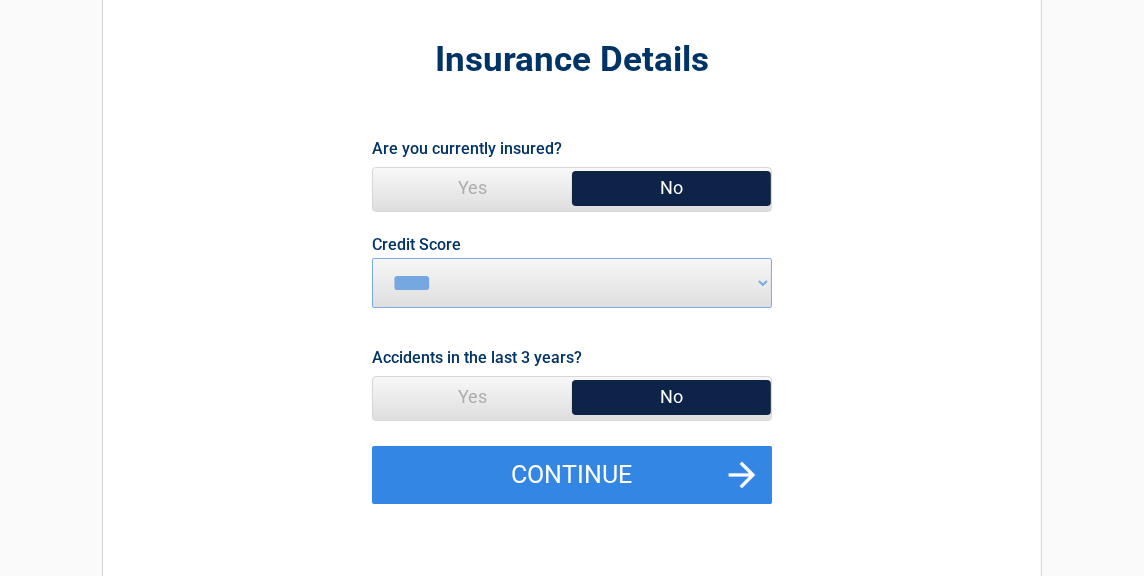 scroll, scrollTop: 200, scrollLeft: 0, axis: vertical 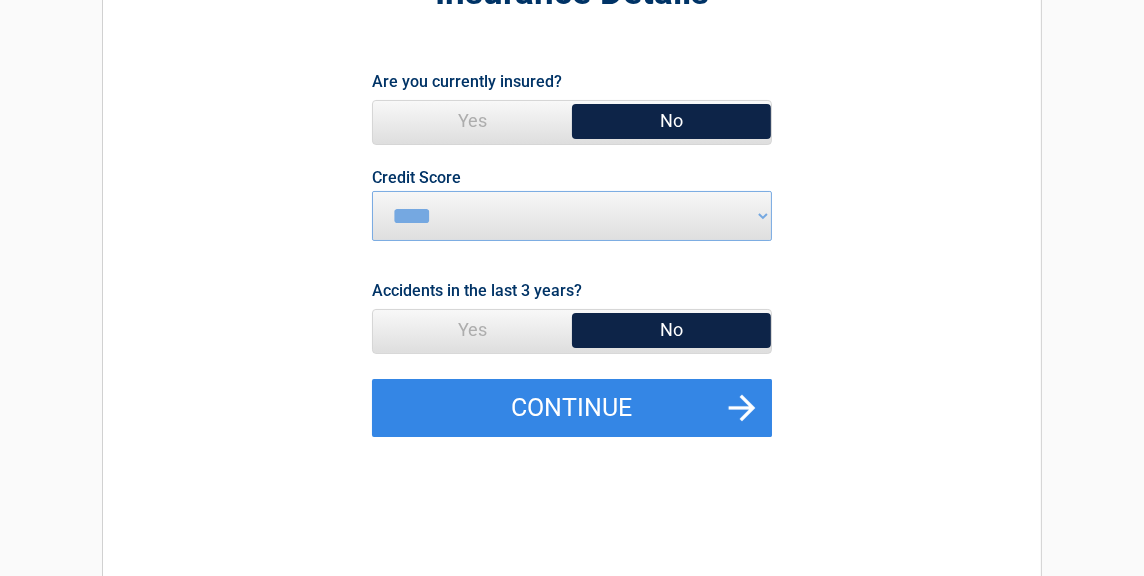 click on "Yes" at bounding box center [472, 121] 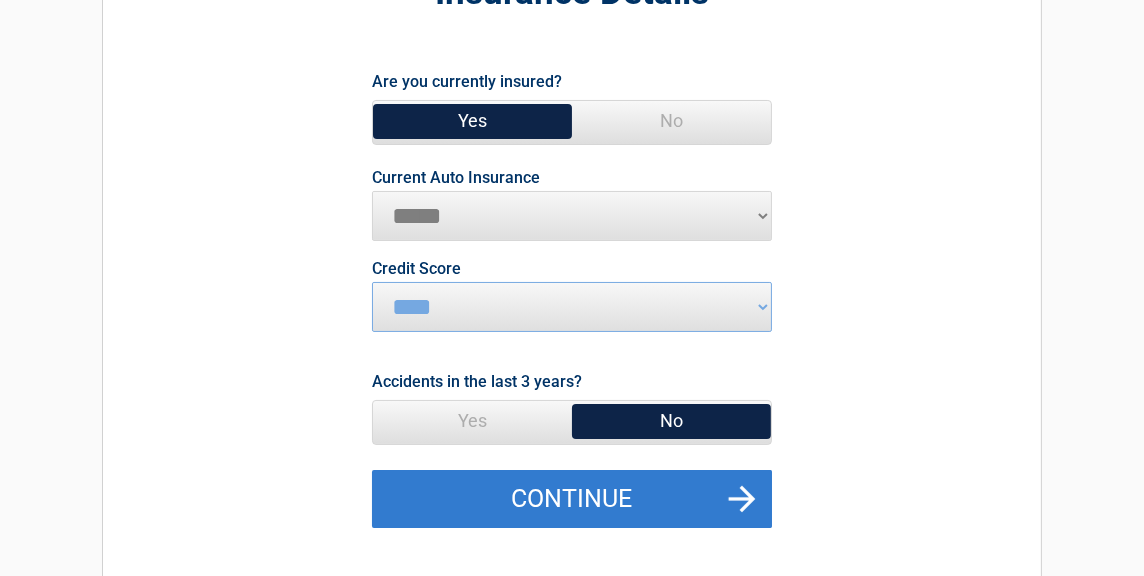 click on "Continue" at bounding box center [572, 499] 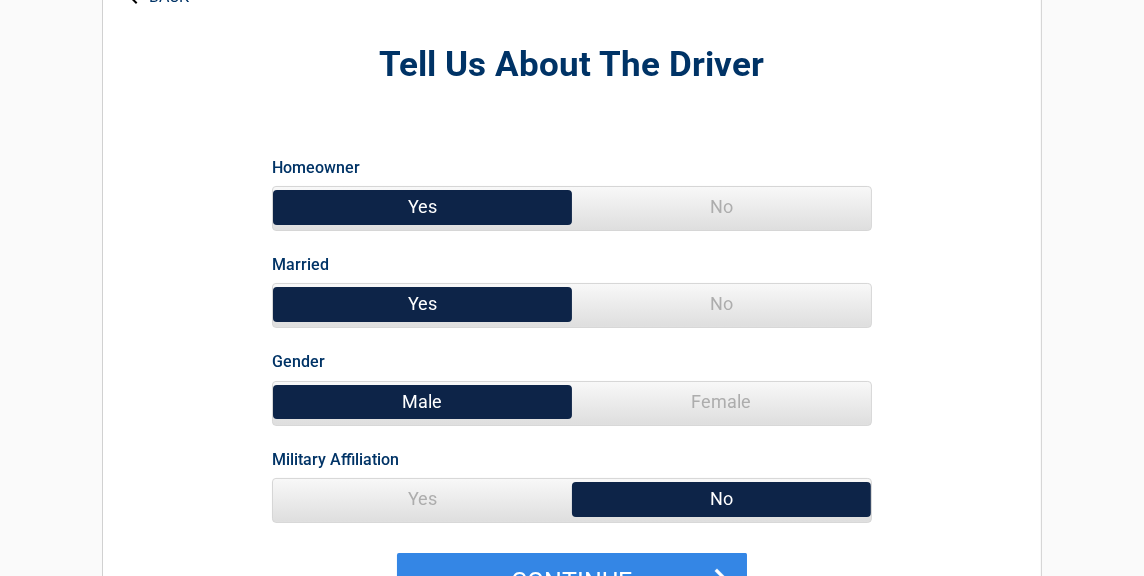 scroll, scrollTop: 0, scrollLeft: 0, axis: both 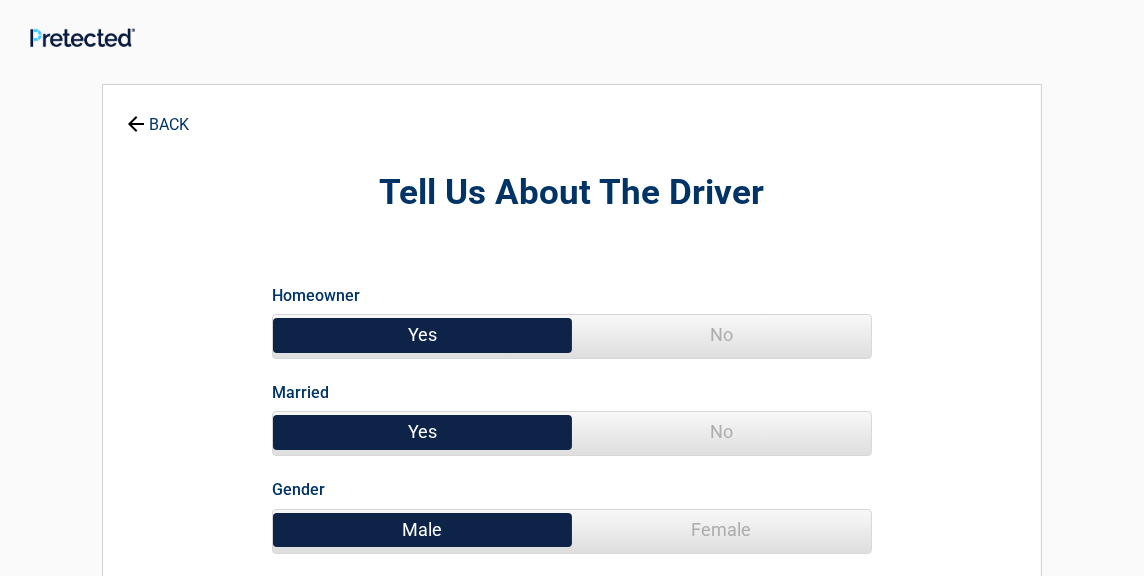 click on "No" at bounding box center (721, 432) 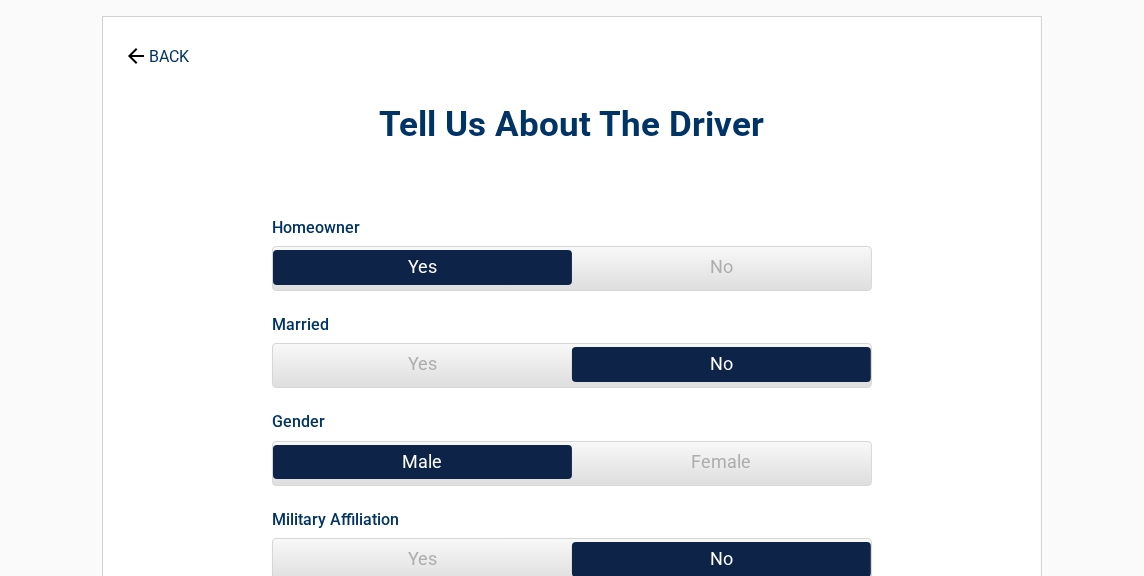 scroll, scrollTop: 100, scrollLeft: 0, axis: vertical 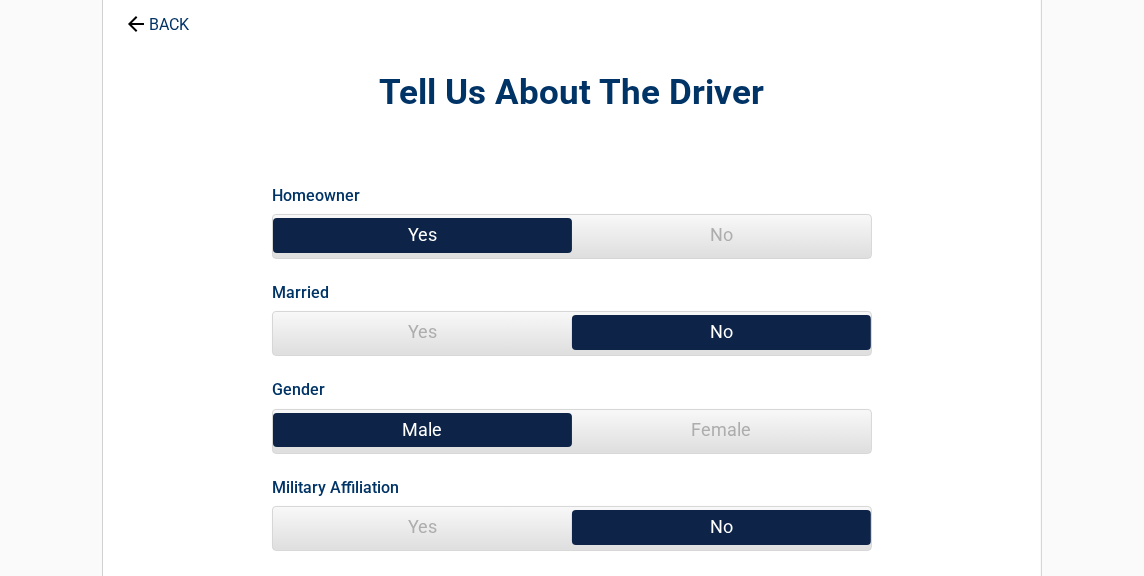 click on "Female" at bounding box center [721, 430] 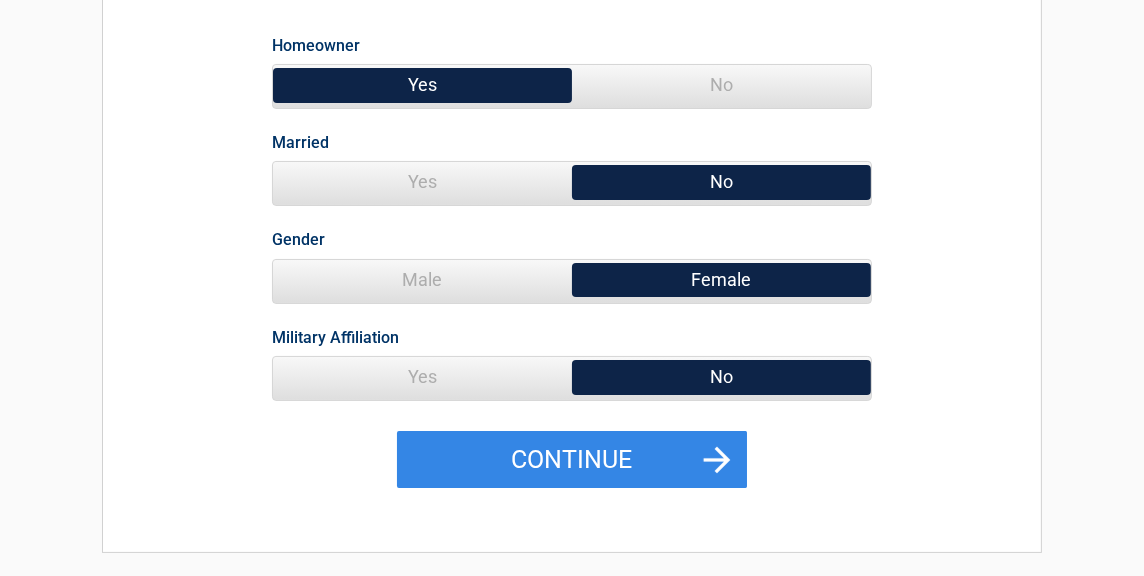 scroll, scrollTop: 300, scrollLeft: 0, axis: vertical 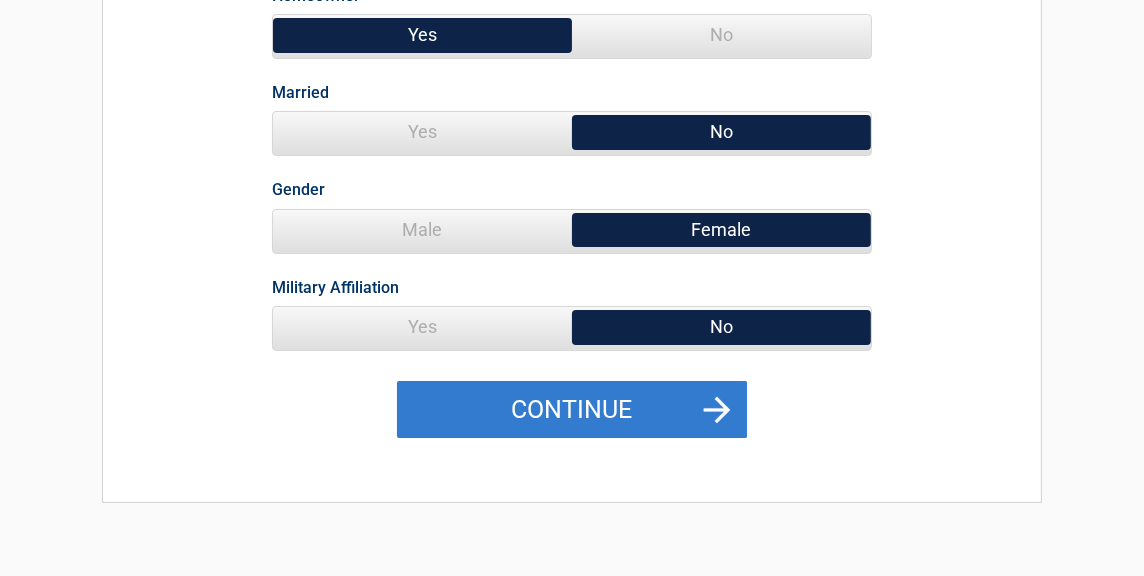 click on "Continue" at bounding box center [572, 410] 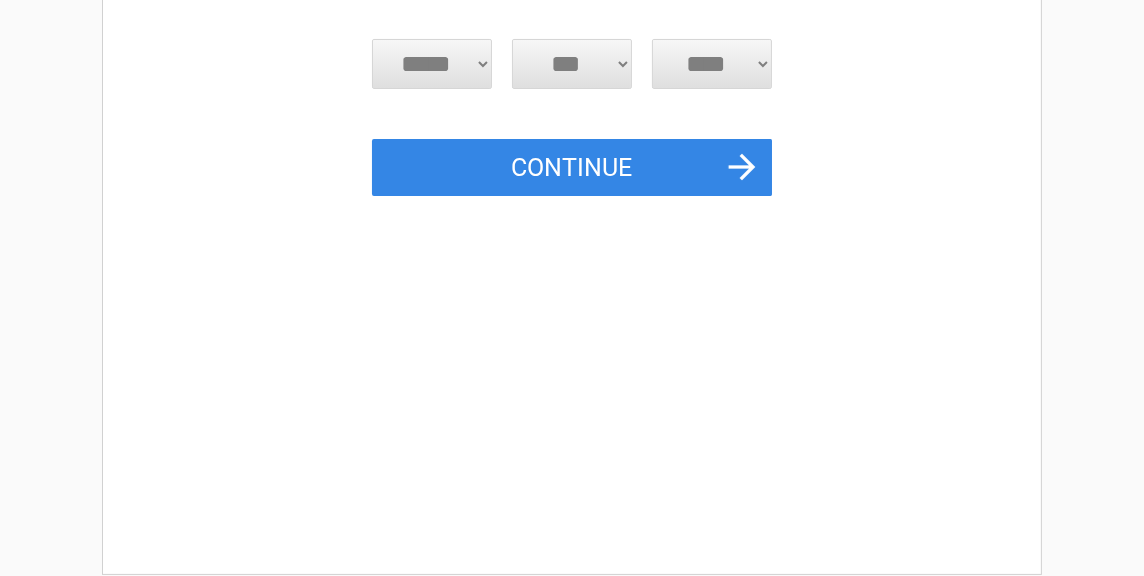 scroll, scrollTop: 0, scrollLeft: 0, axis: both 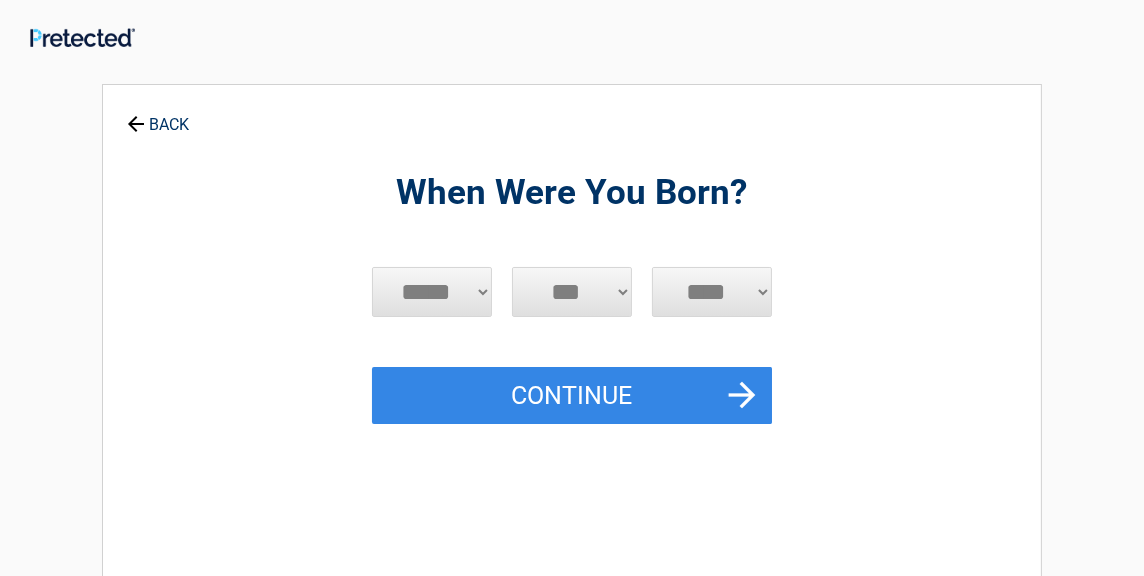 click on "*****
***
***
***
***
***
***
***
***
***
***
***
***" at bounding box center [432, 292] 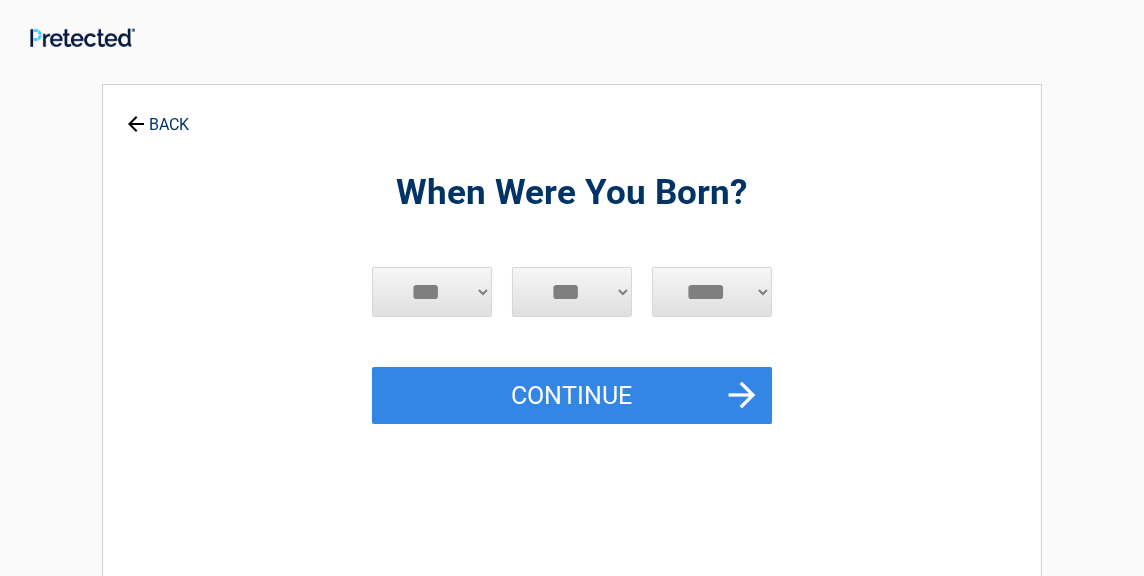 click on "*****
***
***
***
***
***
***
***
***
***
***
***
***" at bounding box center [432, 292] 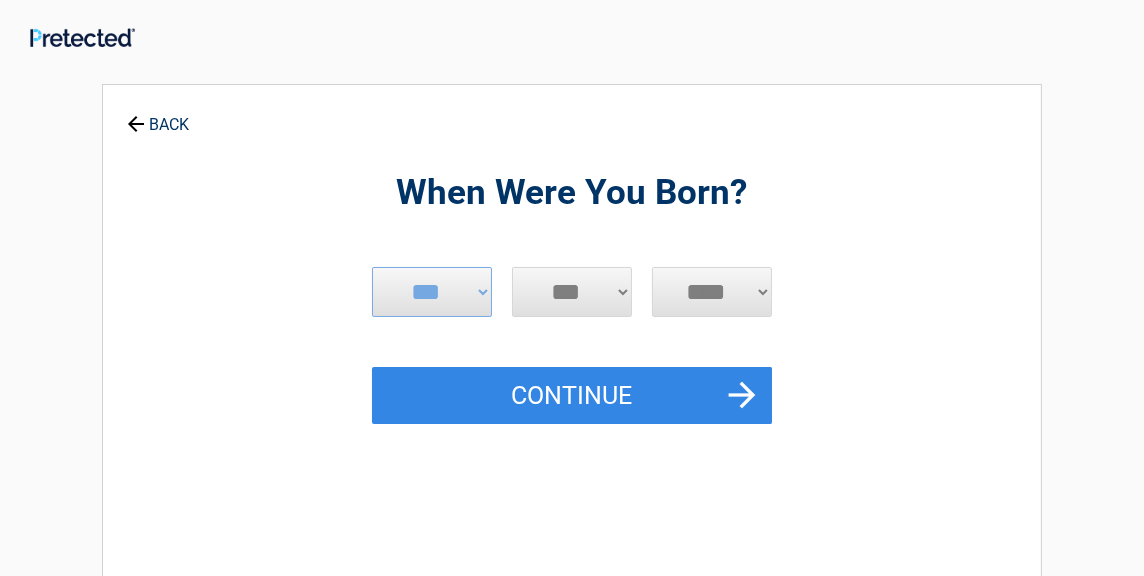 click on "*** * * * * * * * * * ** ** ** ** ** ** ** ** ** ** ** ** ** ** ** ** ** ** ** ** ** **" at bounding box center [572, 292] 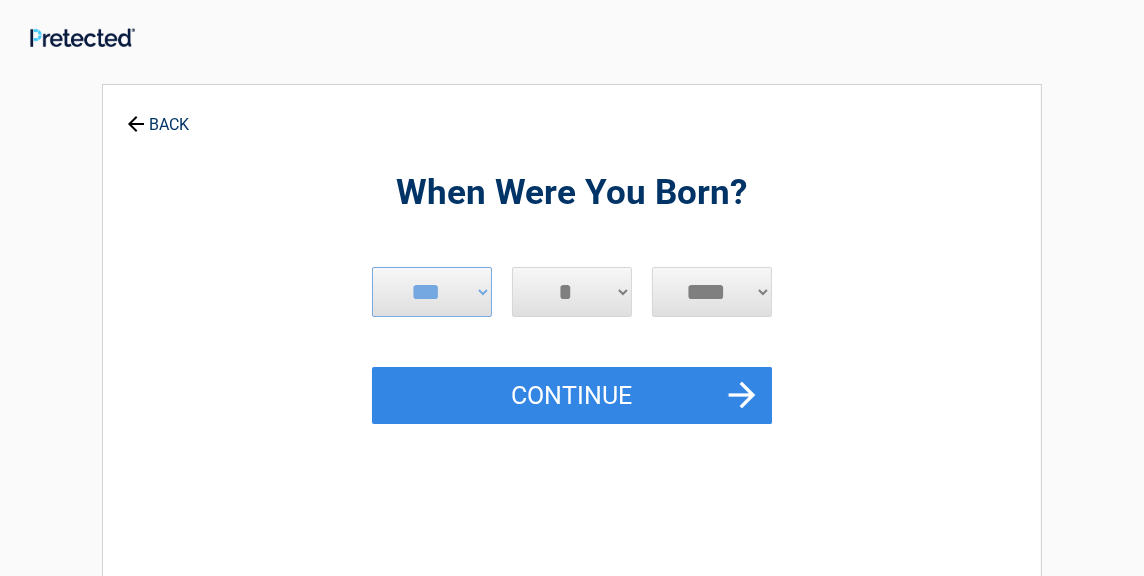 click on "*** * * * * * * * * * ** ** ** ** ** ** ** ** ** ** ** ** ** ** ** ** ** ** ** ** ** **" at bounding box center (572, 292) 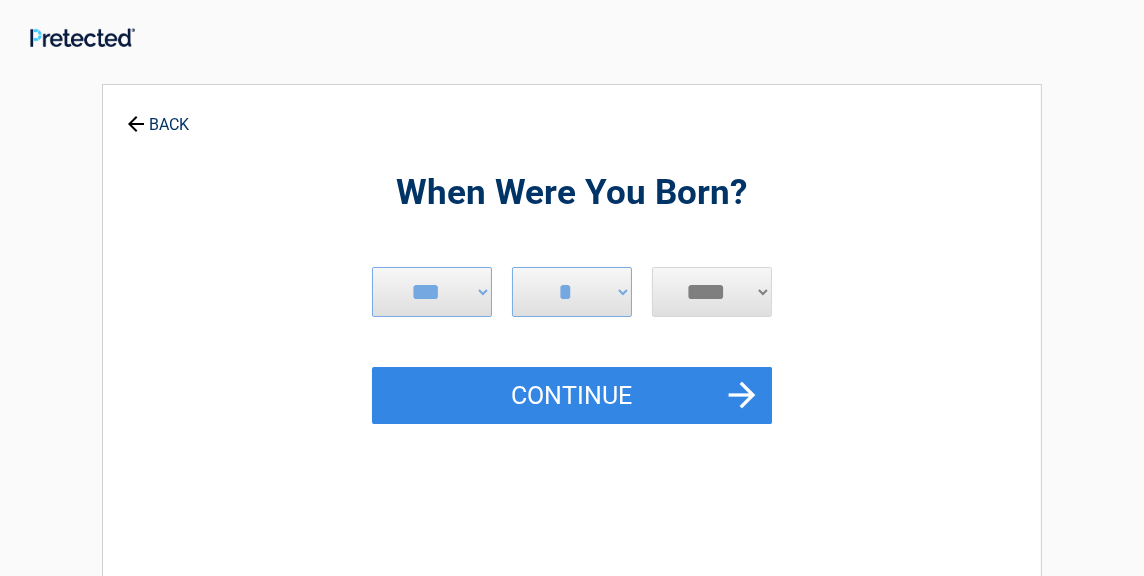 click on "****
****
****
****
****
****
****
****
****
****
****
****
****
****
****
****
****
****
****
****
****
****
****
****
****
****
****
****
****
****
****
****
****
****
****
****
****
****
****
****
****
****
****
****
****
****
****
****
****
****
****
****
****
****
****
****
****
****
****
****
****
****
****
****" at bounding box center [712, 292] 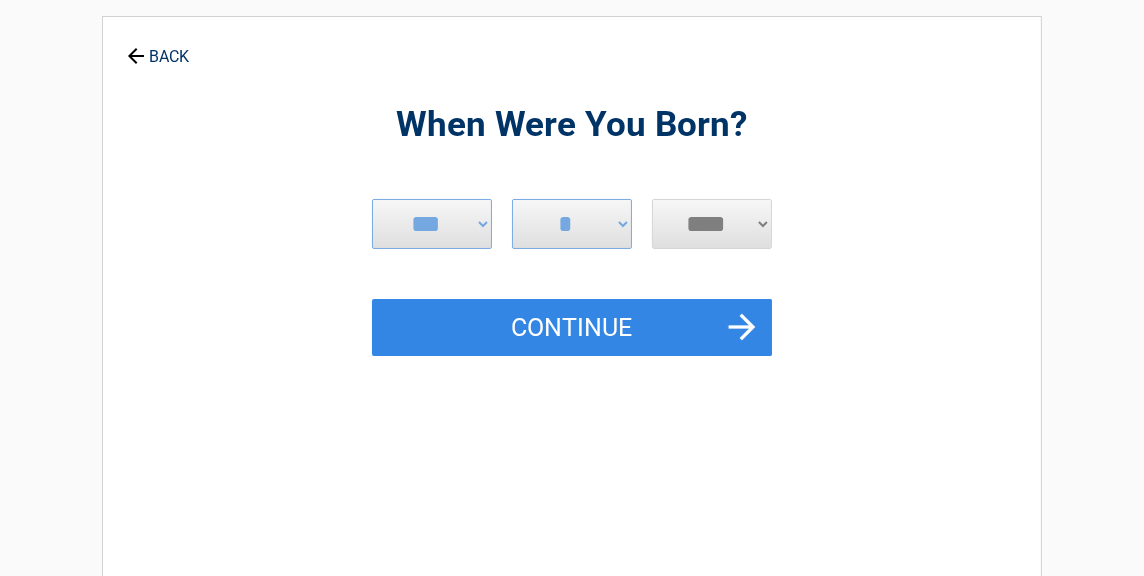 scroll, scrollTop: 100, scrollLeft: 0, axis: vertical 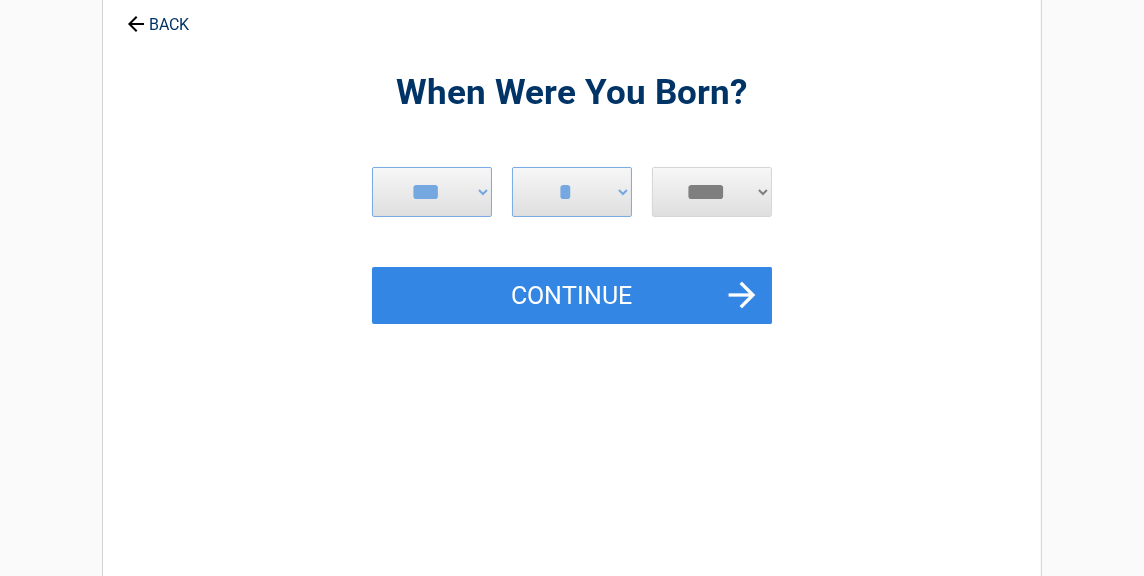 click on "****
****
****
****
****
****
****
****
****
****
****
****
****
****
****
****
****
****
****
****
****
****
****
****
****
****
****
****
****
****
****
****
****
****
****
****
****
****
****
****
****
****
****
****
****
****
****
****
****
****
****
****
****
****
****
****
****
****
****
****
****
****
****
****" at bounding box center (712, 192) 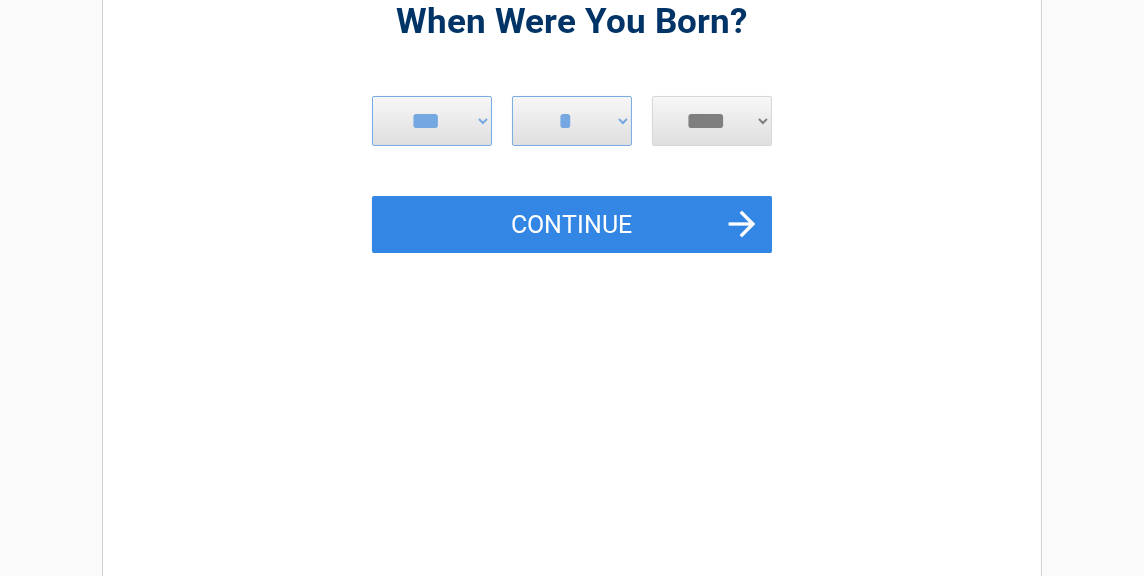 scroll, scrollTop: 200, scrollLeft: 0, axis: vertical 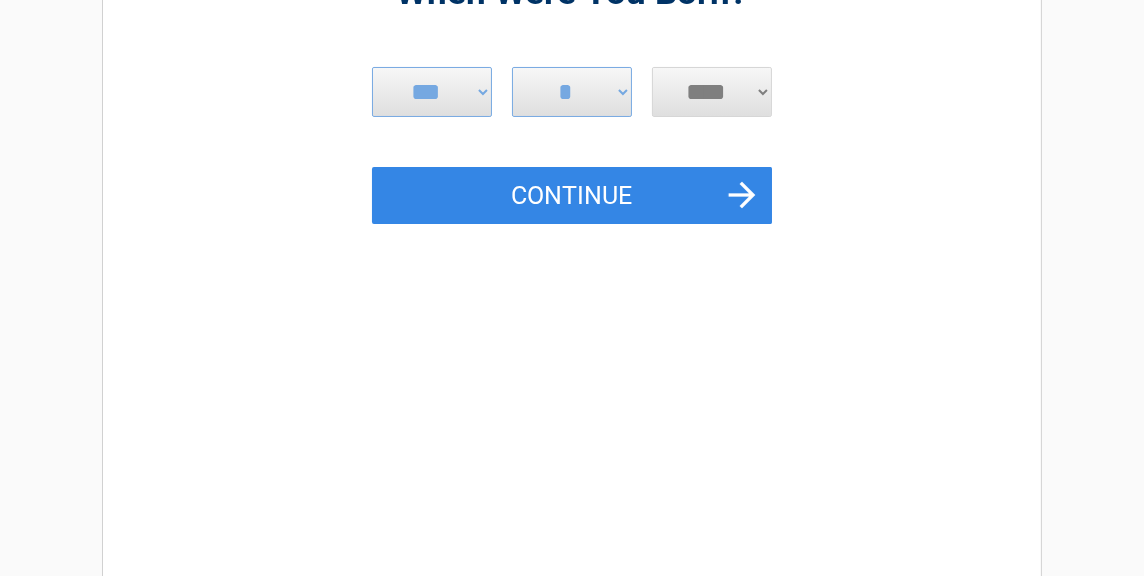 click on "****
****
****
****
****
****
****
****
****
****
****
****
****
****
****
****
****
****
****
****
****
****
****
****
****
****
****
****
****
****
****
****
****
****
****
****
****
****
****
****
****
****
****
****
****
****
****
****
****
****
****
****
****
****
****
****
****
****
****
****
****
****
****
****" at bounding box center [712, 92] 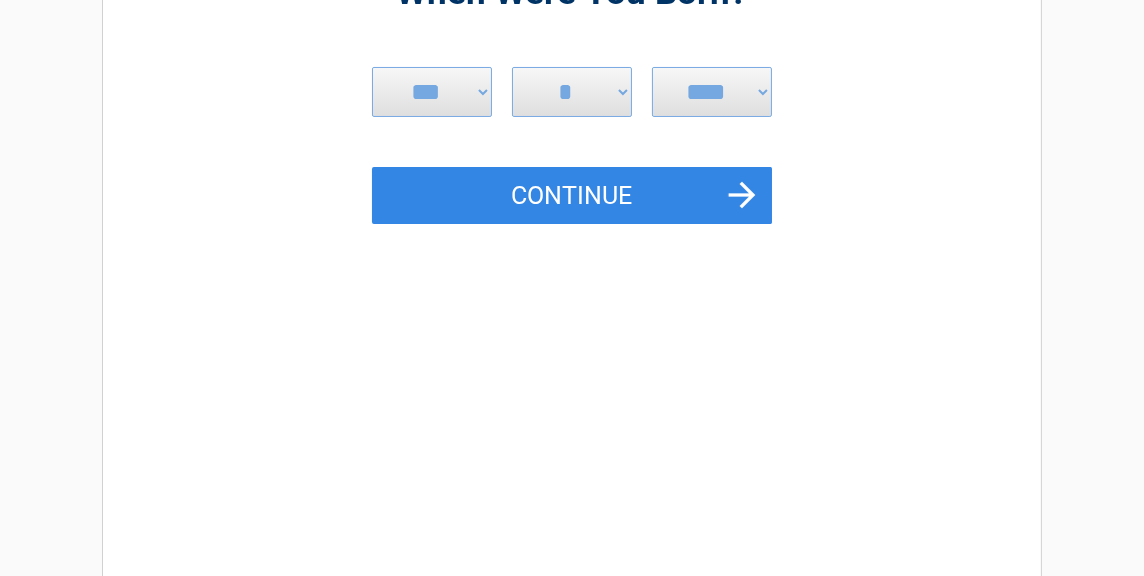 click on "*****
***
***
***
***
***
***
***
***
***
***
***
***" at bounding box center (432, 92) 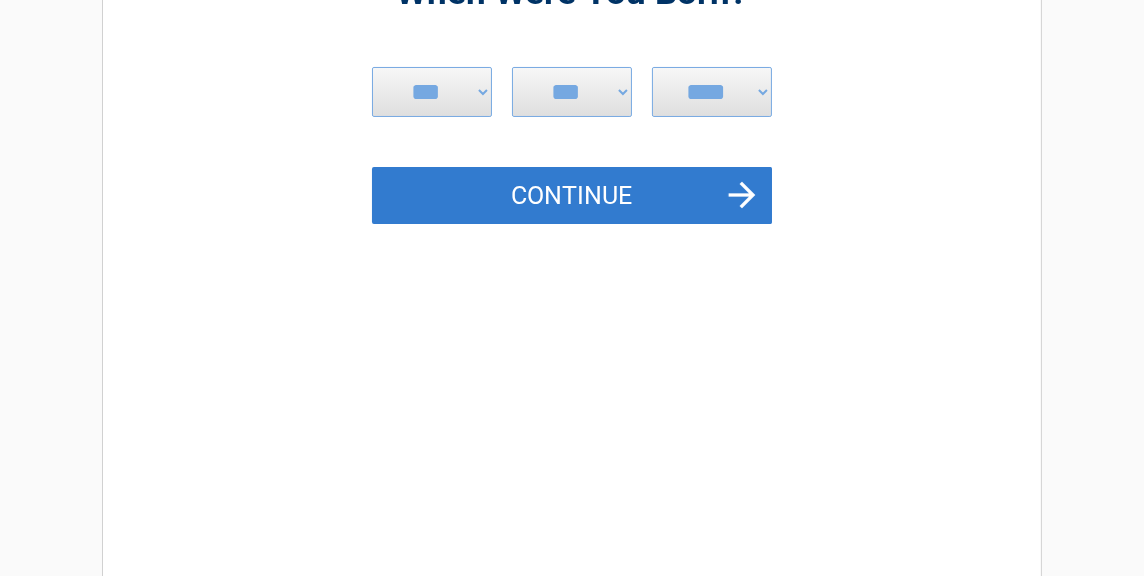 click on "Continue" at bounding box center [572, 196] 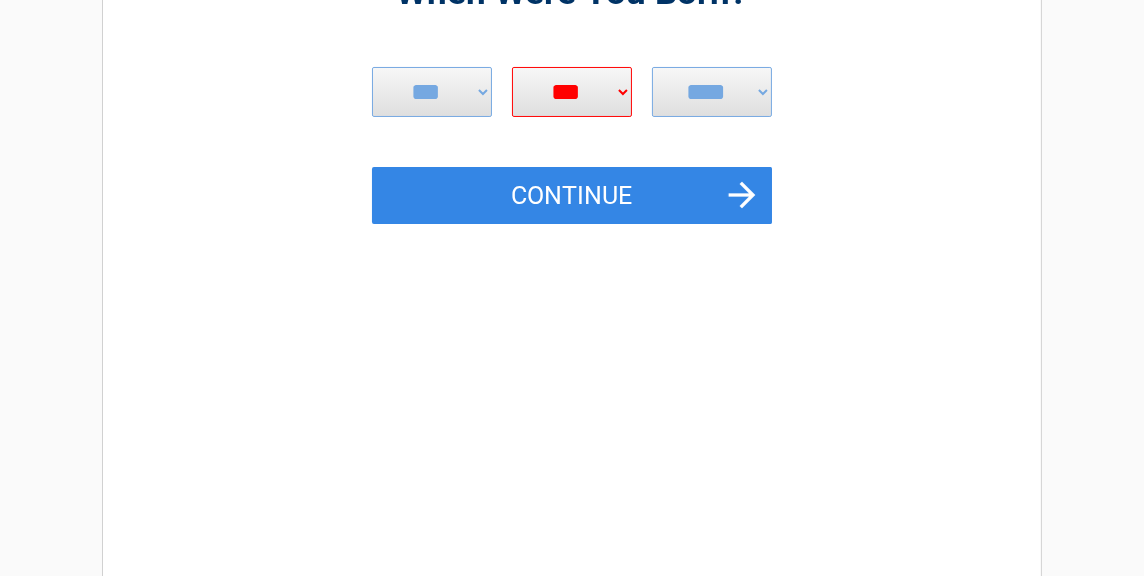 click on "*** * * * * * * * * * ** ** ** ** ** ** ** ** ** ** ** ** ** ** ** ** ** ** ** ** **" at bounding box center (572, 92) 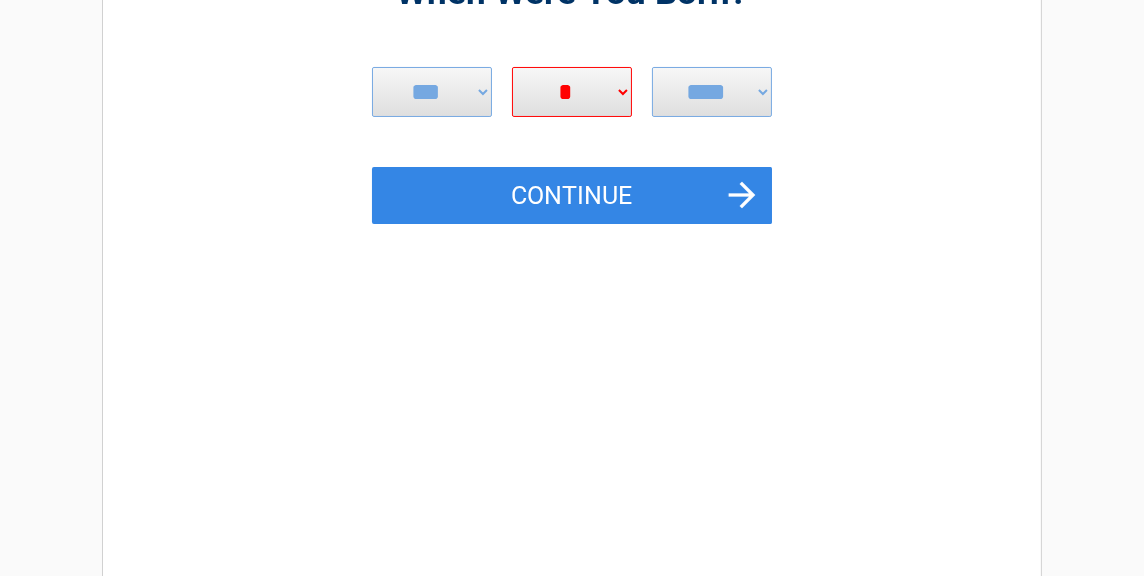 click on "*** * * * * * * * * * ** ** ** ** ** ** ** ** ** ** ** ** ** ** ** ** ** ** ** ** **" at bounding box center (572, 92) 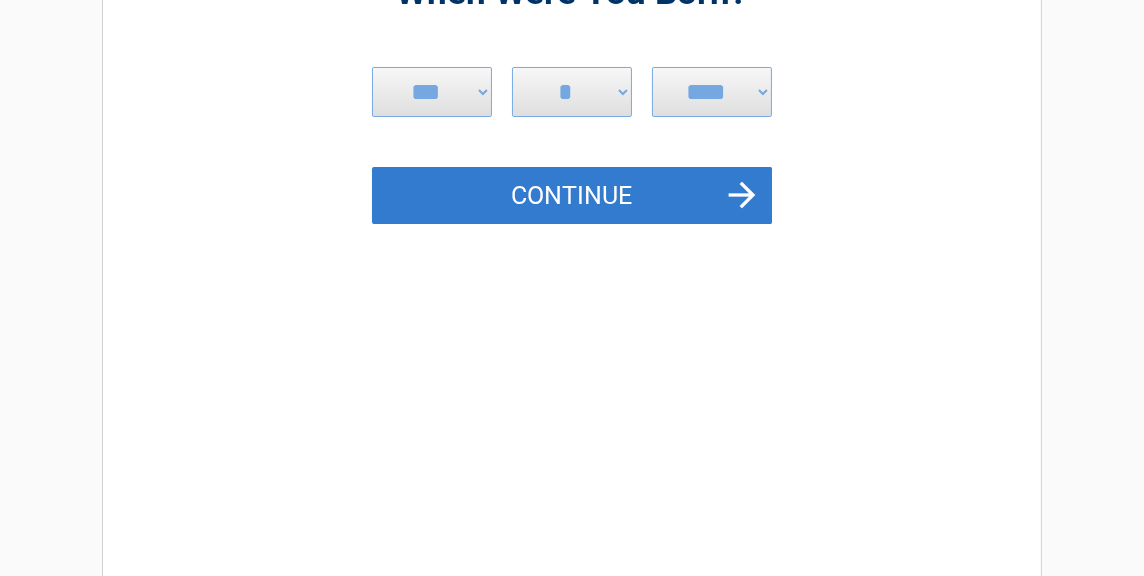 click on "Continue" at bounding box center (572, 196) 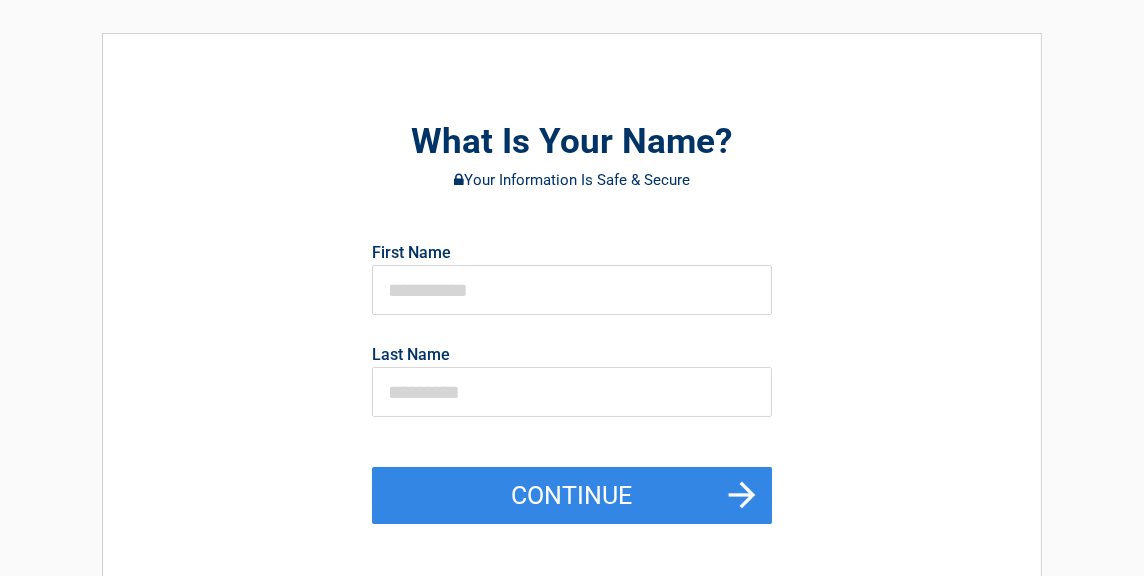 scroll, scrollTop: 0, scrollLeft: 0, axis: both 